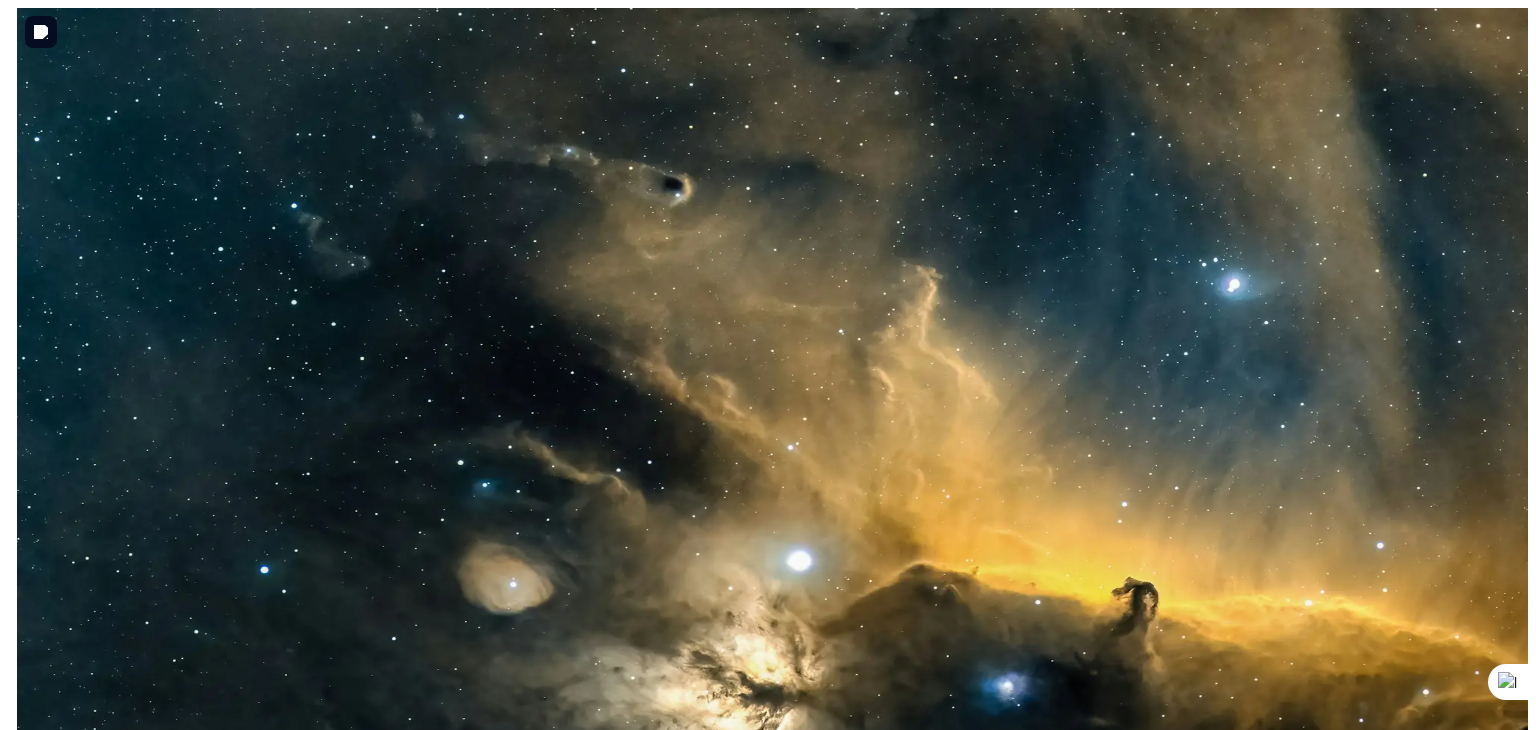 scroll, scrollTop: 0, scrollLeft: 0, axis: both 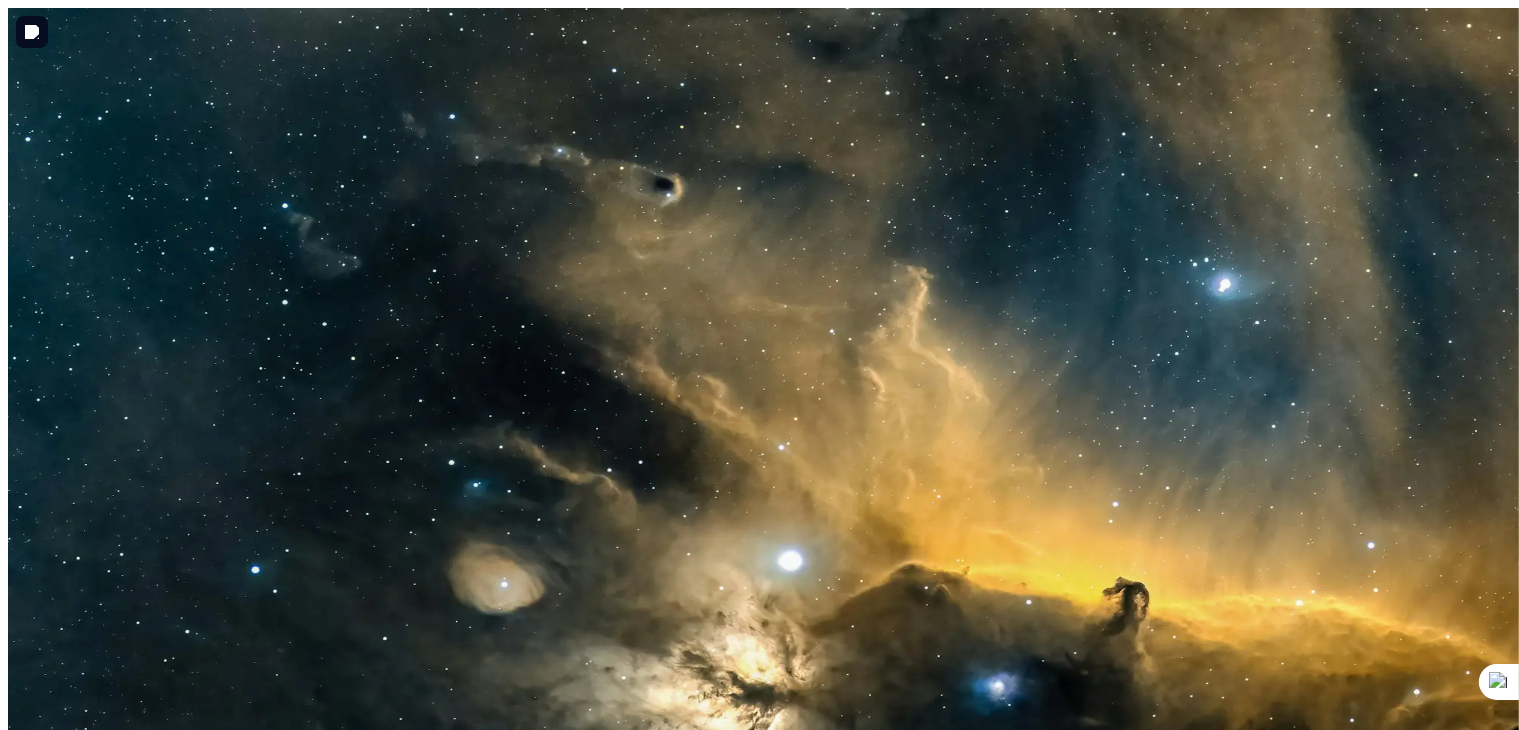 click on "Ship Name" at bounding box center (151, 1217) 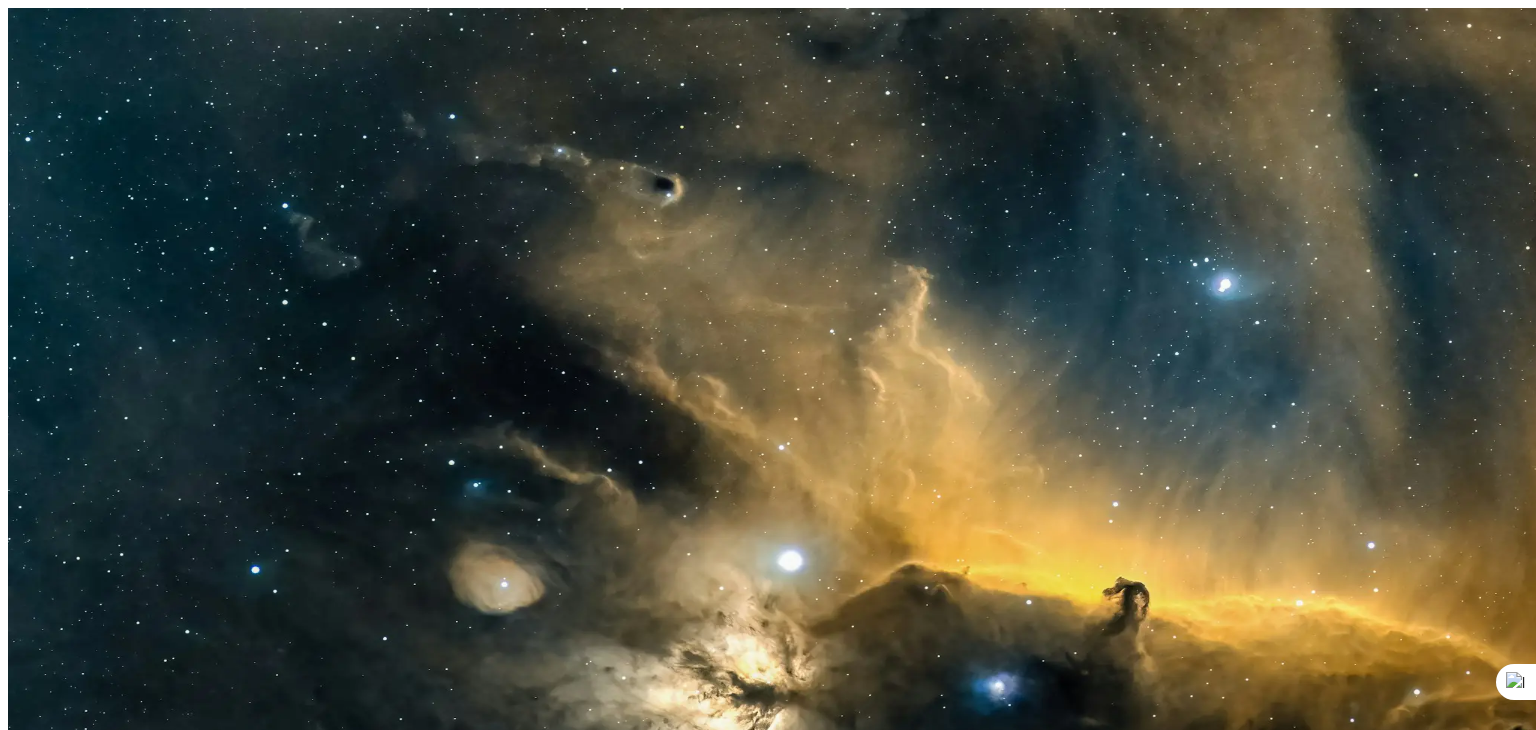 scroll, scrollTop: 410, scrollLeft: 0, axis: vertical 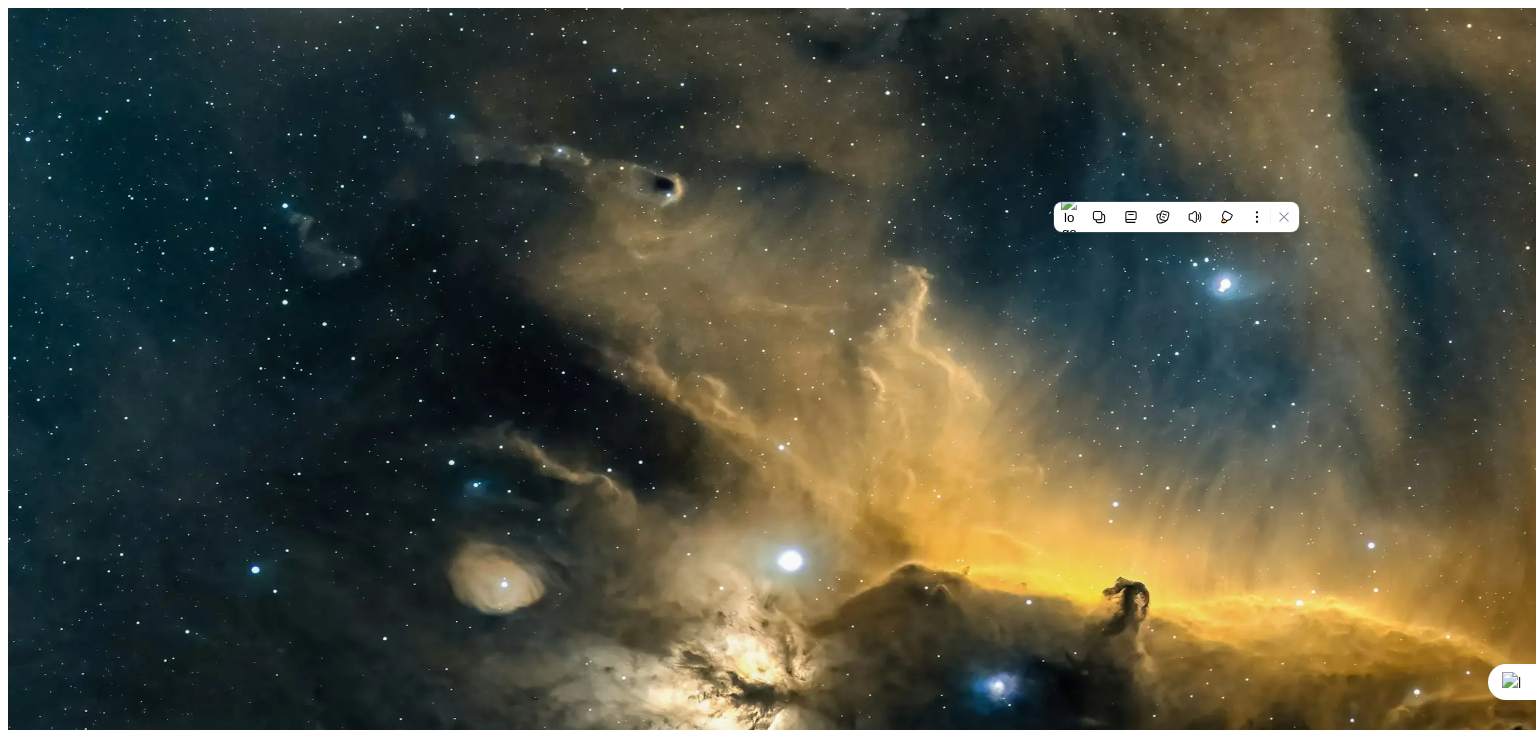 click on "Collect  Raw Materials   [c]" at bounding box center (387, 4577) 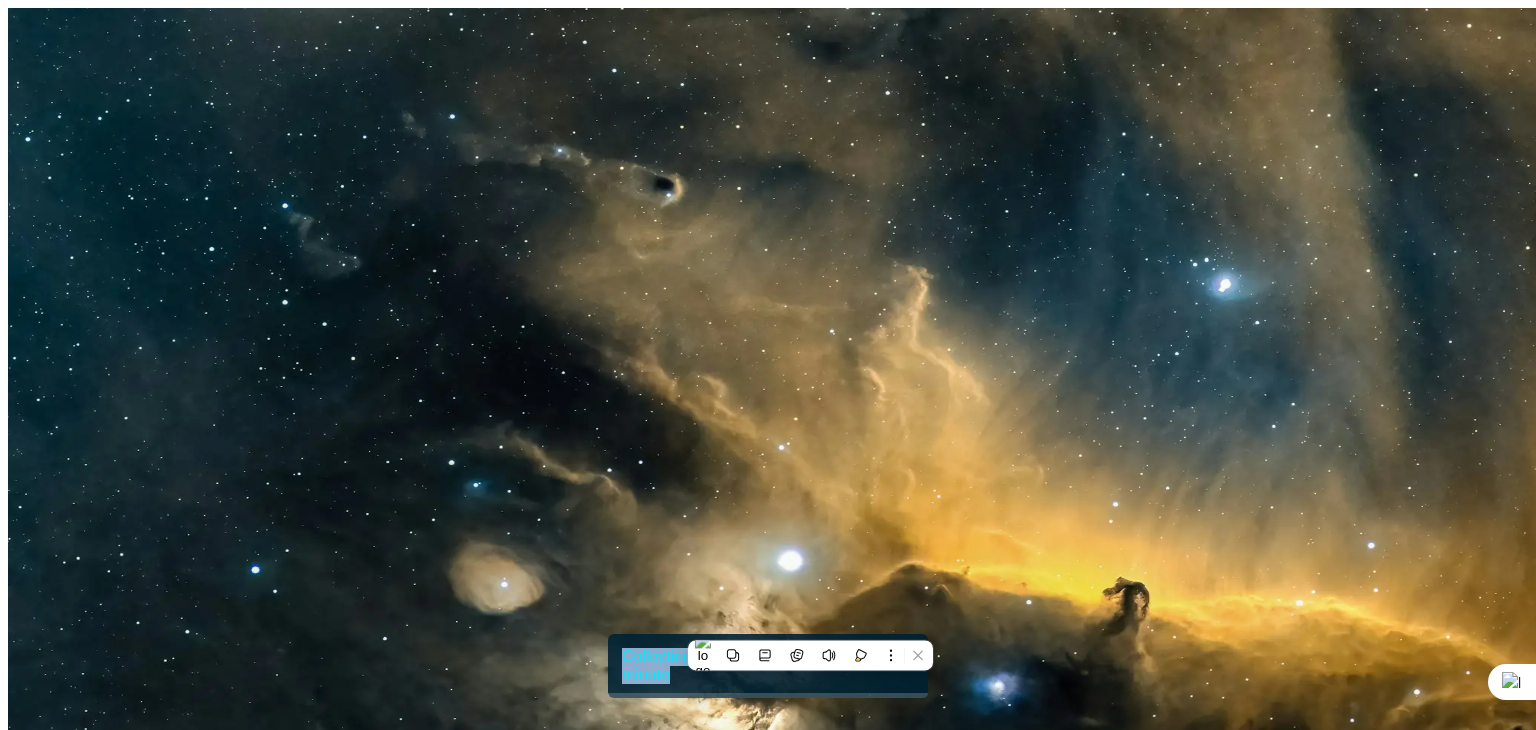 click on "Collecting  Raw Materials   [c]" at bounding box center (768, 4435) 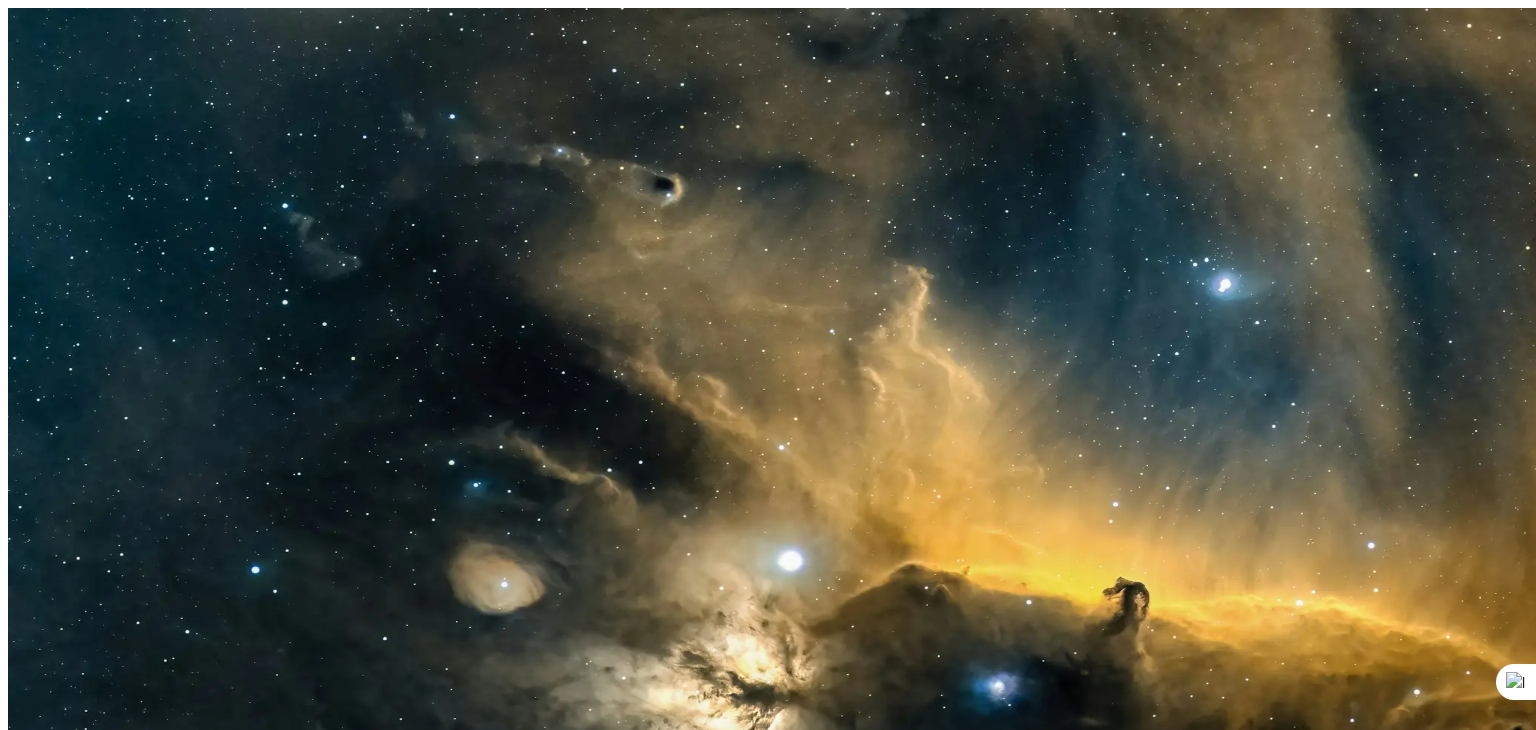 scroll, scrollTop: 224, scrollLeft: 0, axis: vertical 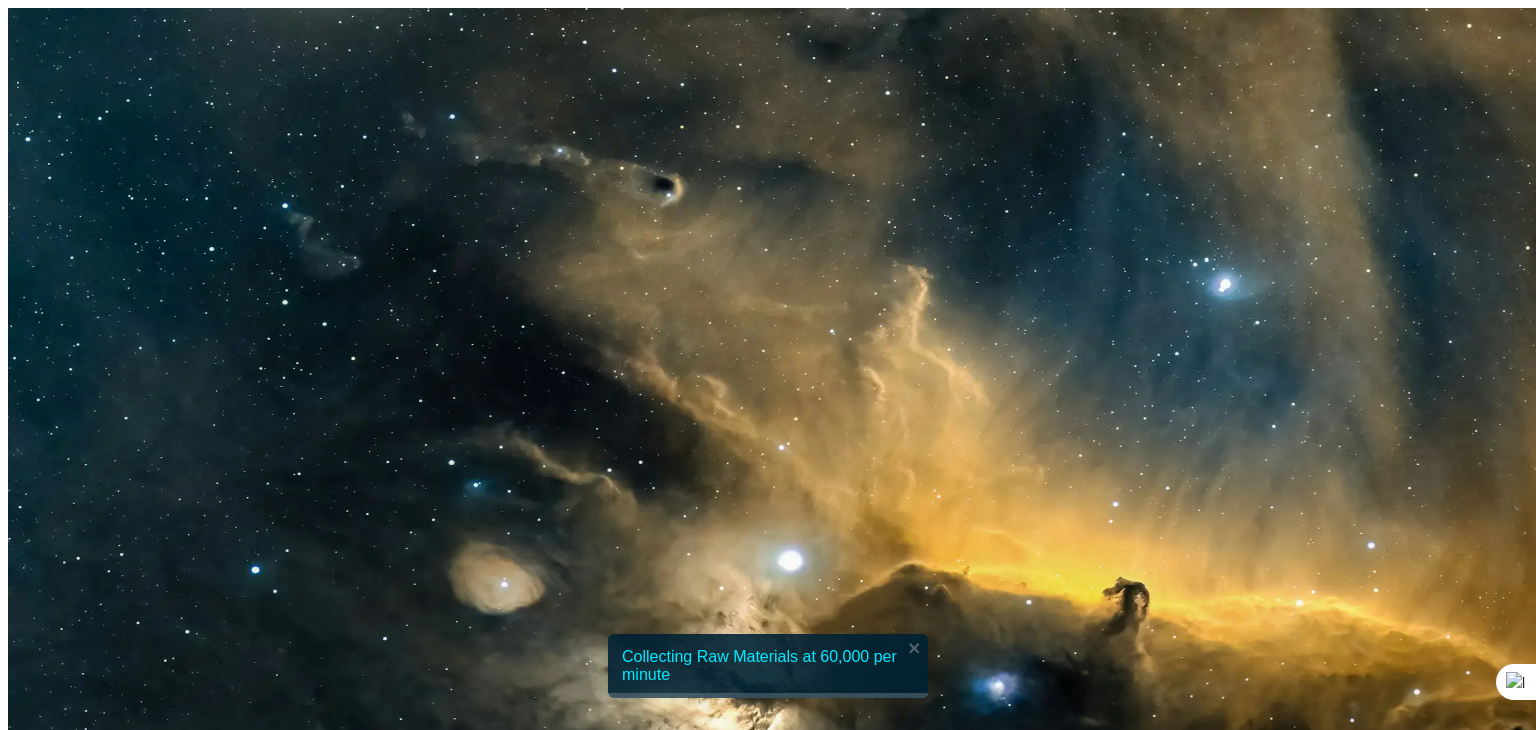 click at bounding box center [28, 4055] 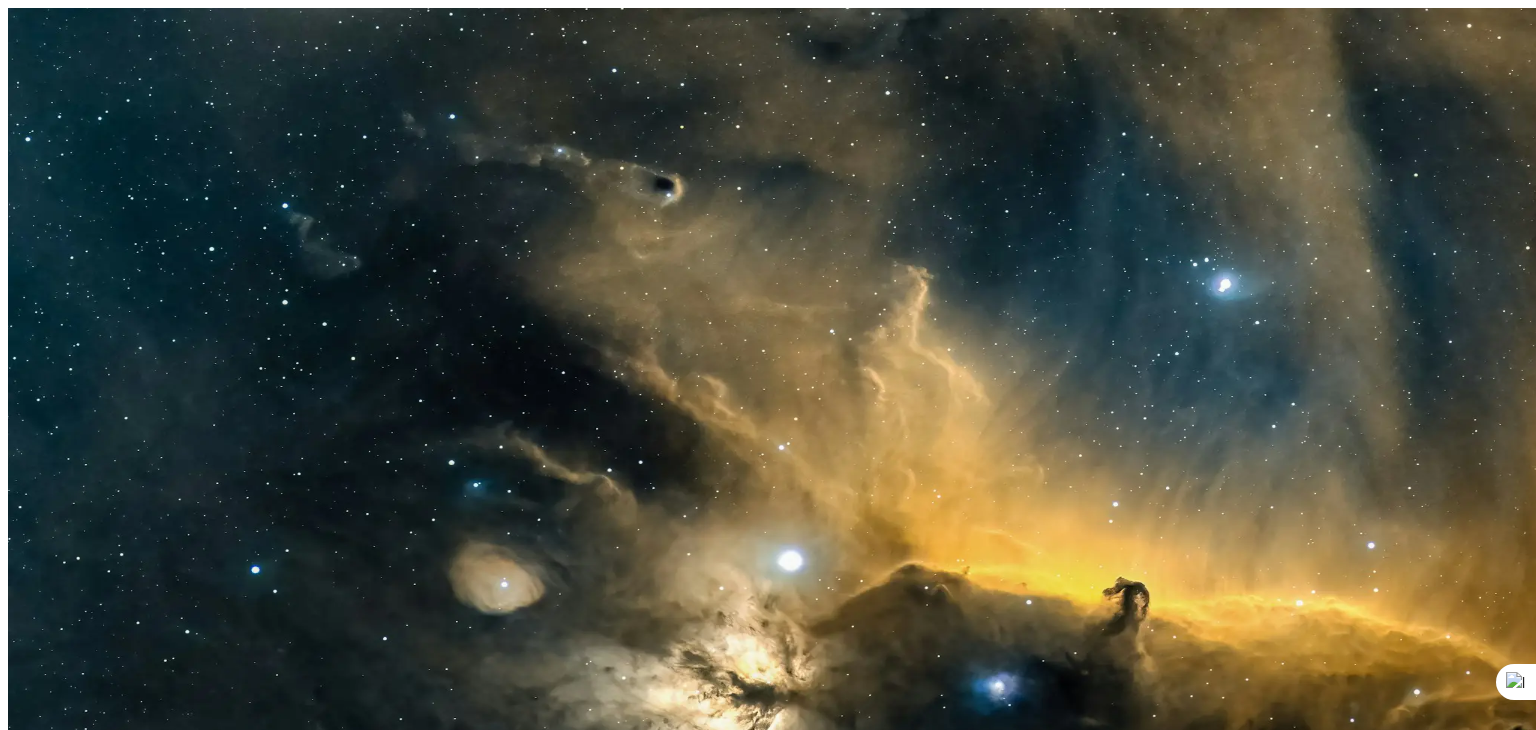 scroll, scrollTop: 516, scrollLeft: 0, axis: vertical 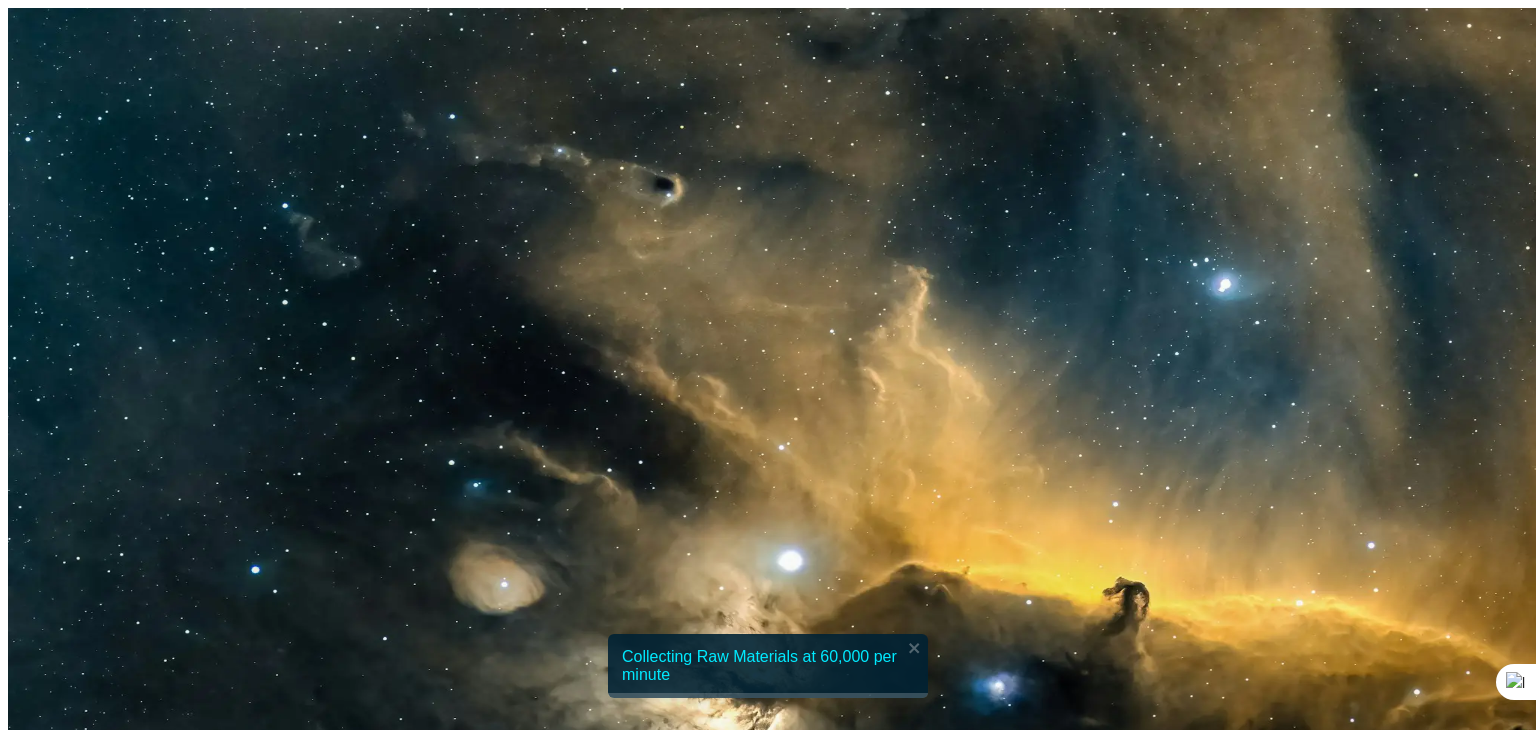 click on "Sector" at bounding box center (173, 4270) 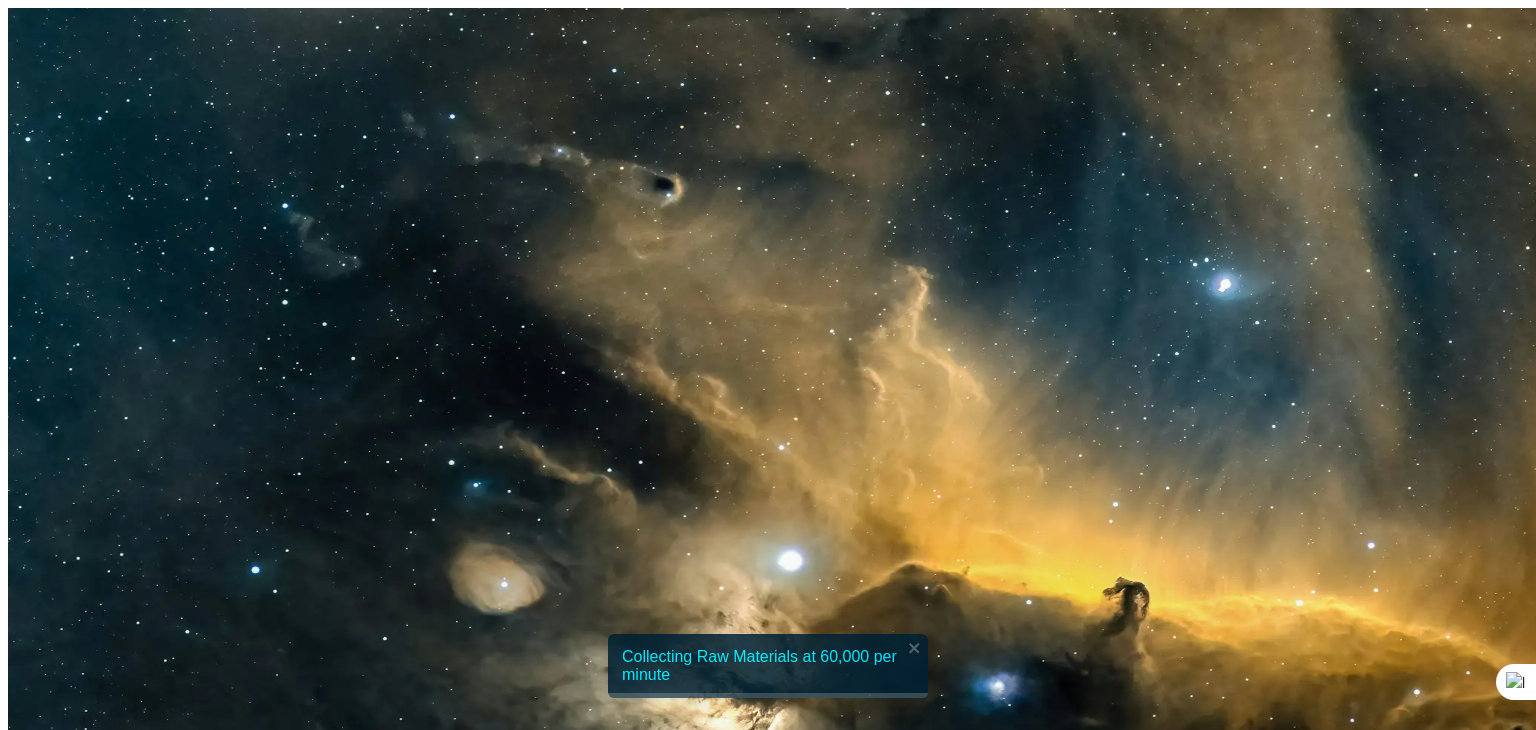 click at bounding box center [809, 1800] 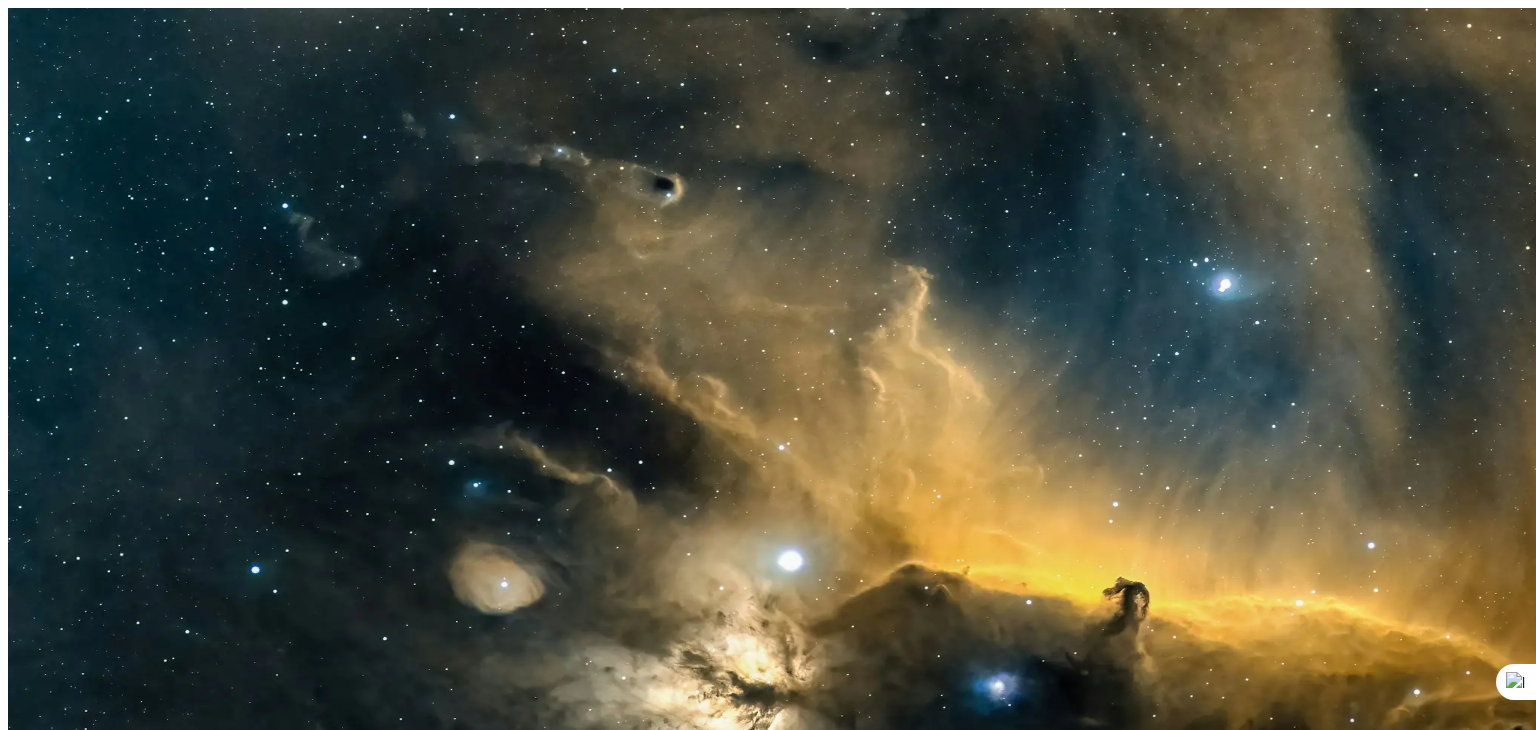 scroll, scrollTop: 115, scrollLeft: 0, axis: vertical 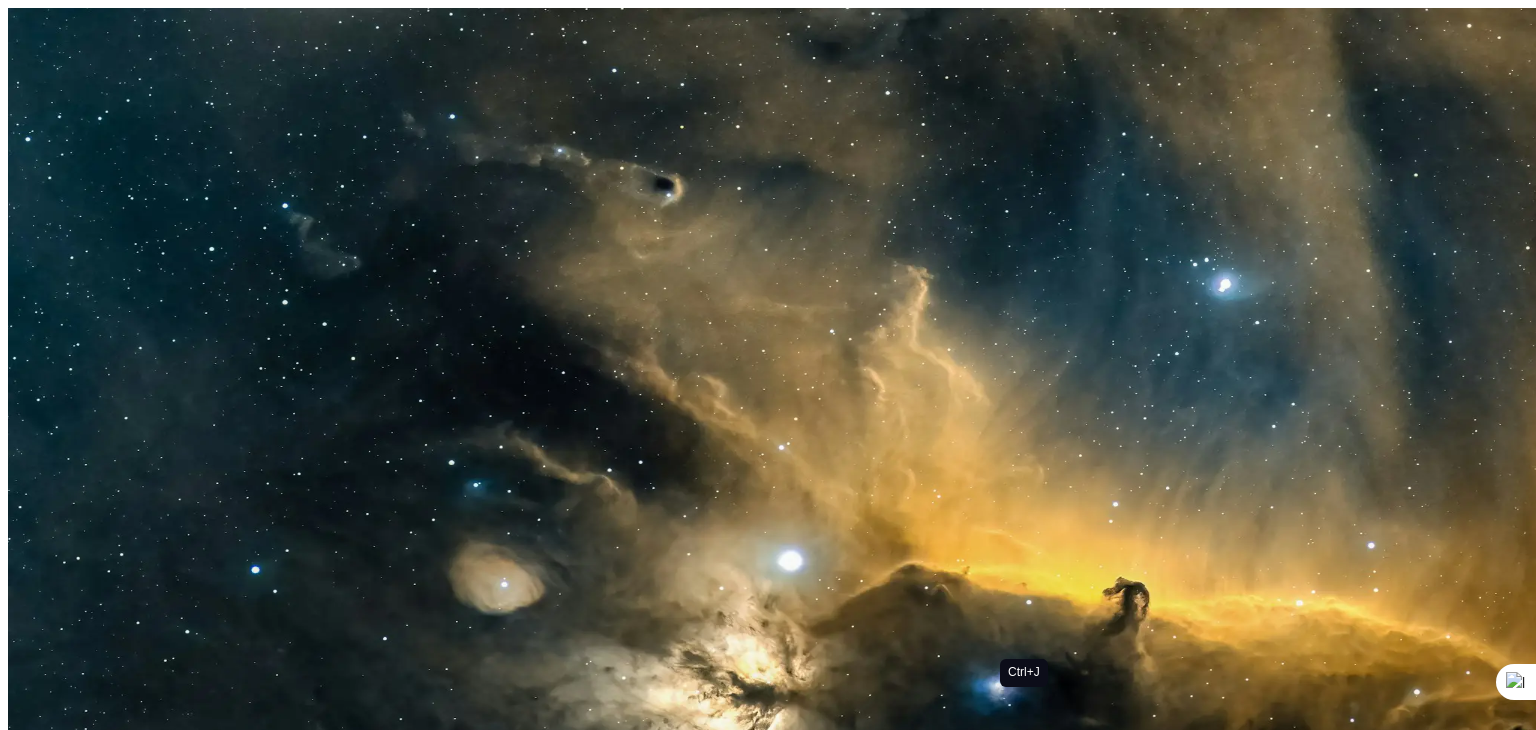 click at bounding box center (0, 0) 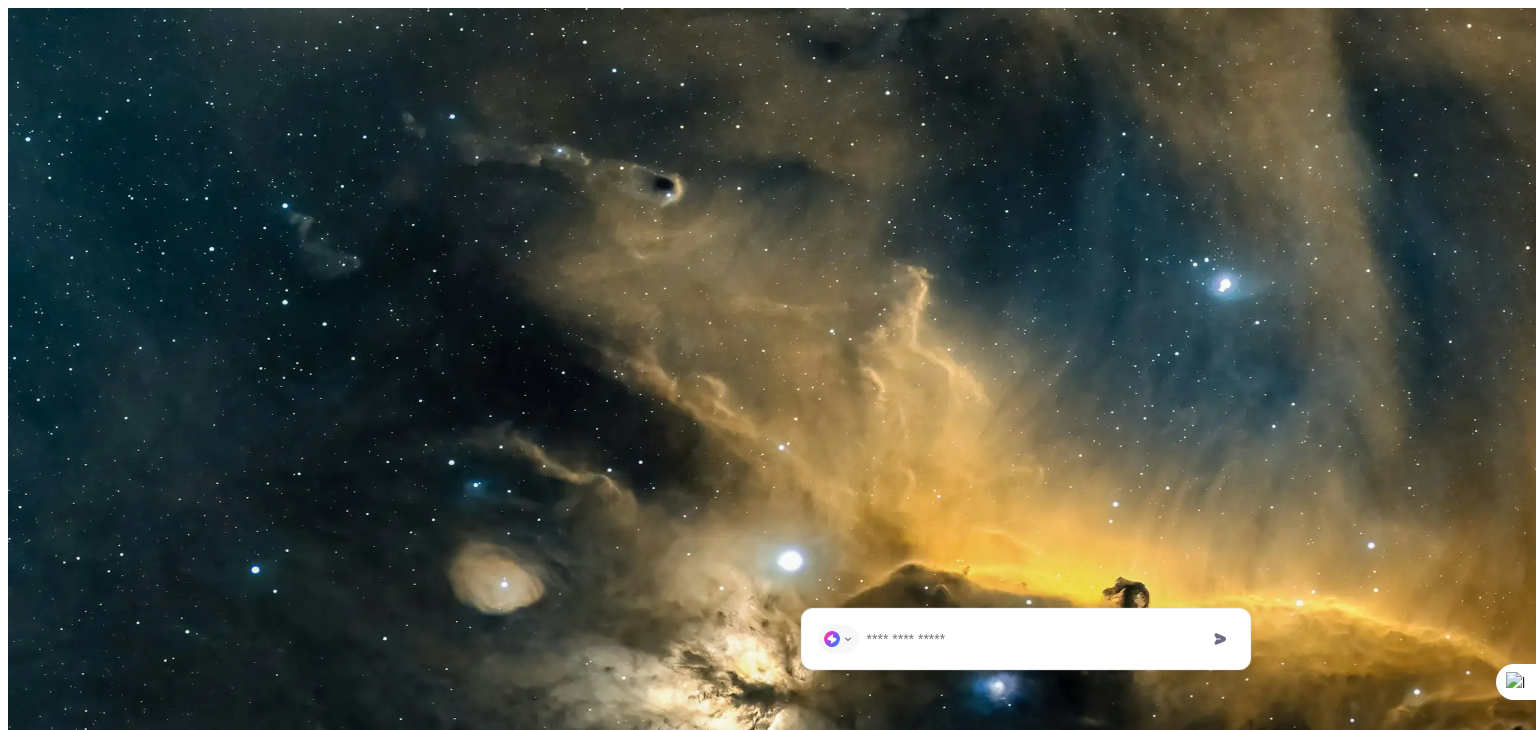 drag, startPoint x: 997, startPoint y: 698, endPoint x: 908, endPoint y: 695, distance: 89.050545 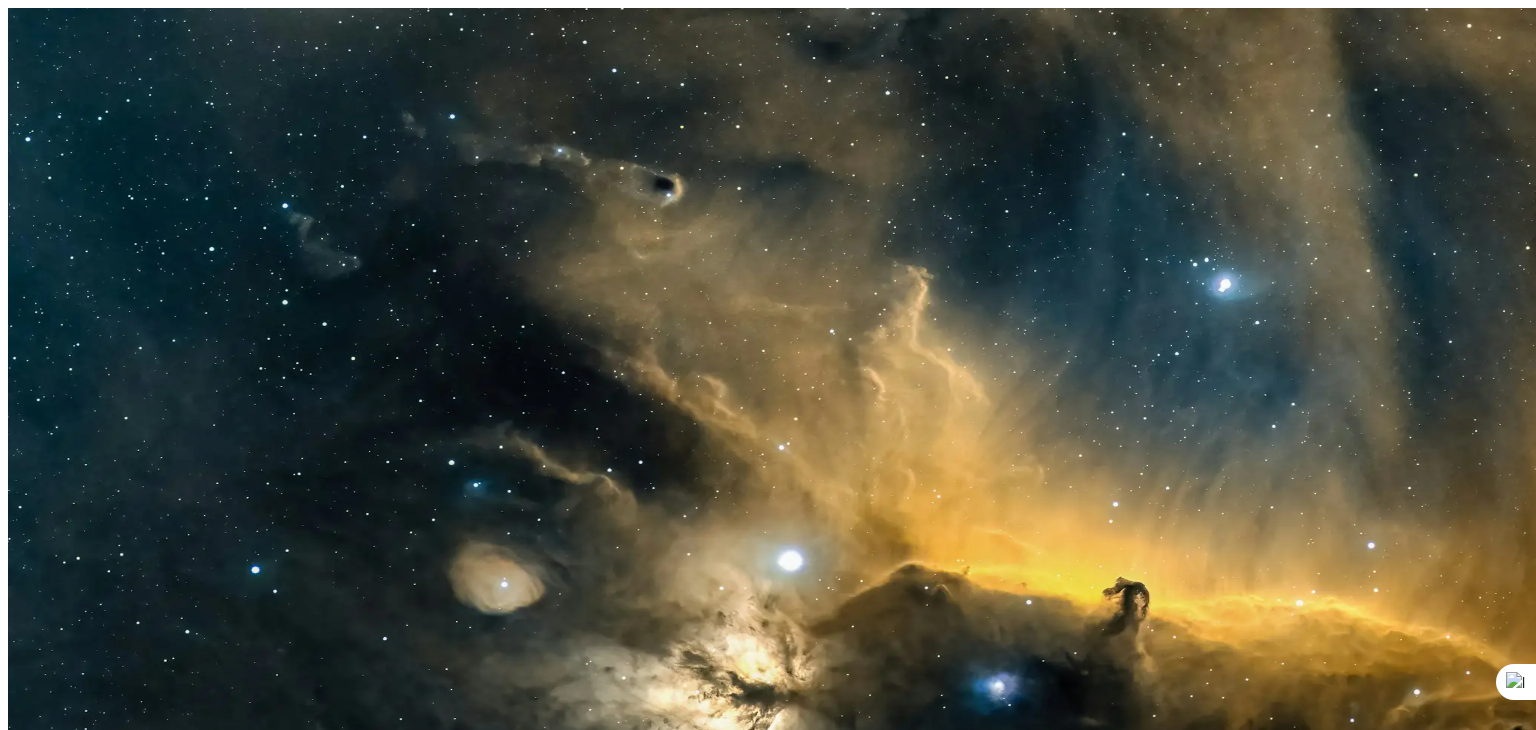 type on "**********" 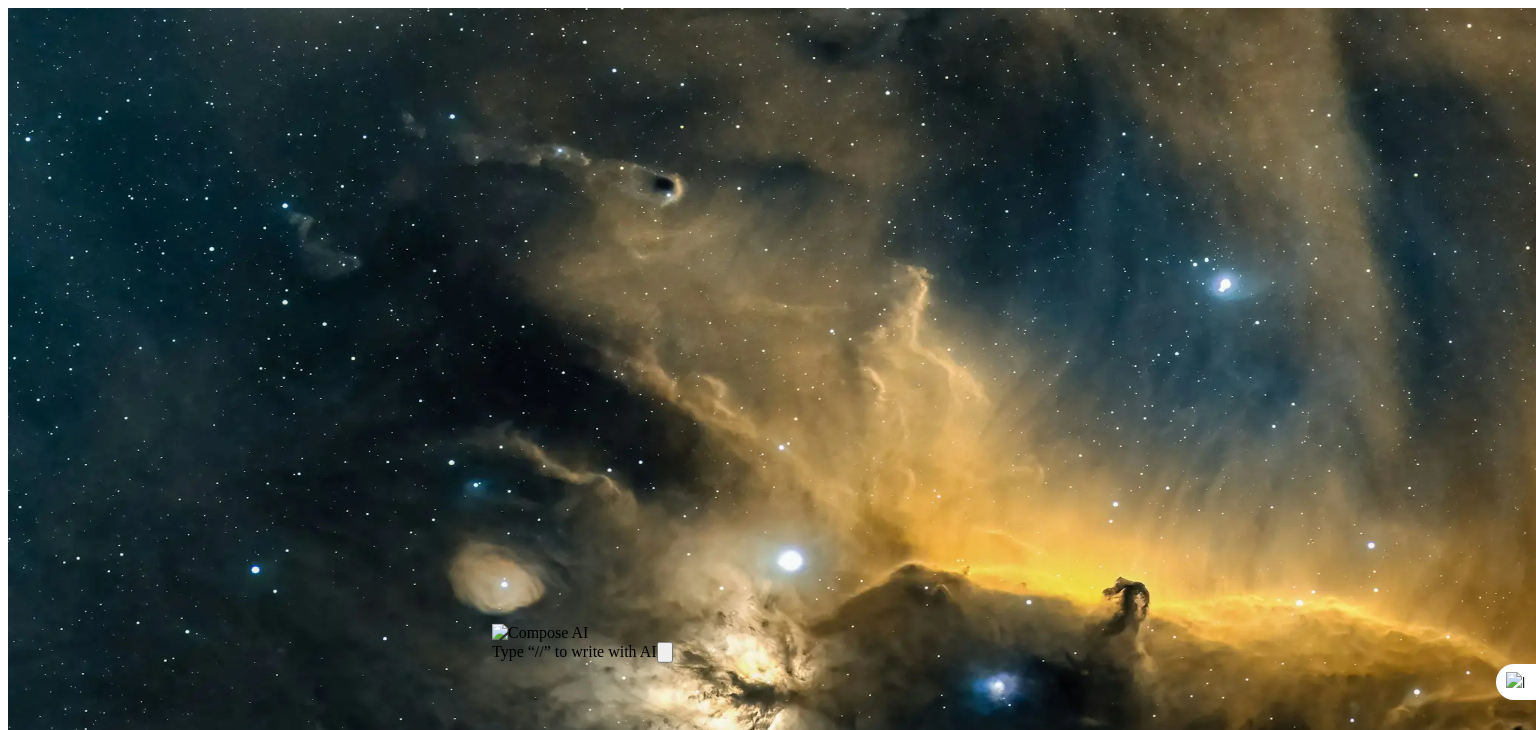 scroll, scrollTop: 561, scrollLeft: 0, axis: vertical 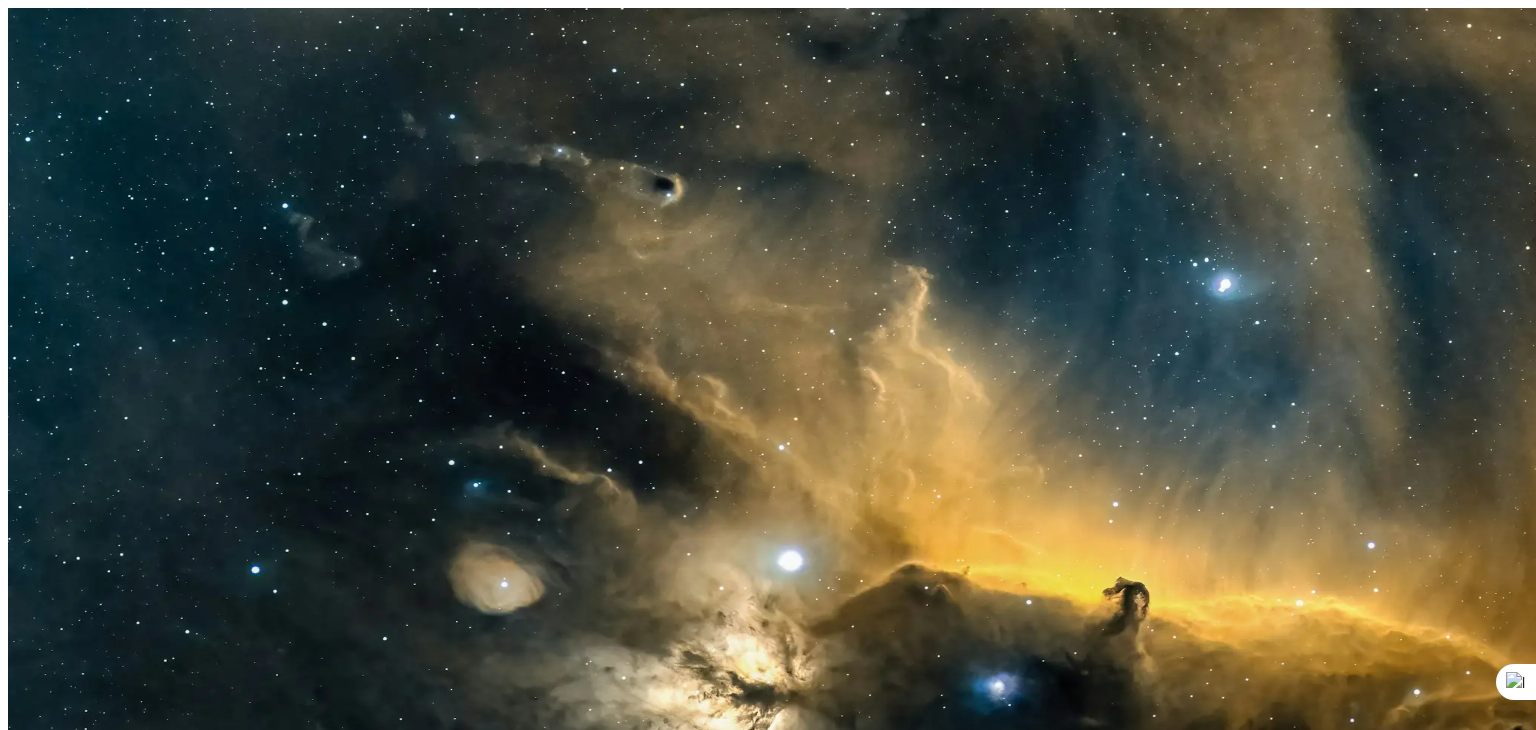 click at bounding box center [16, 4014] 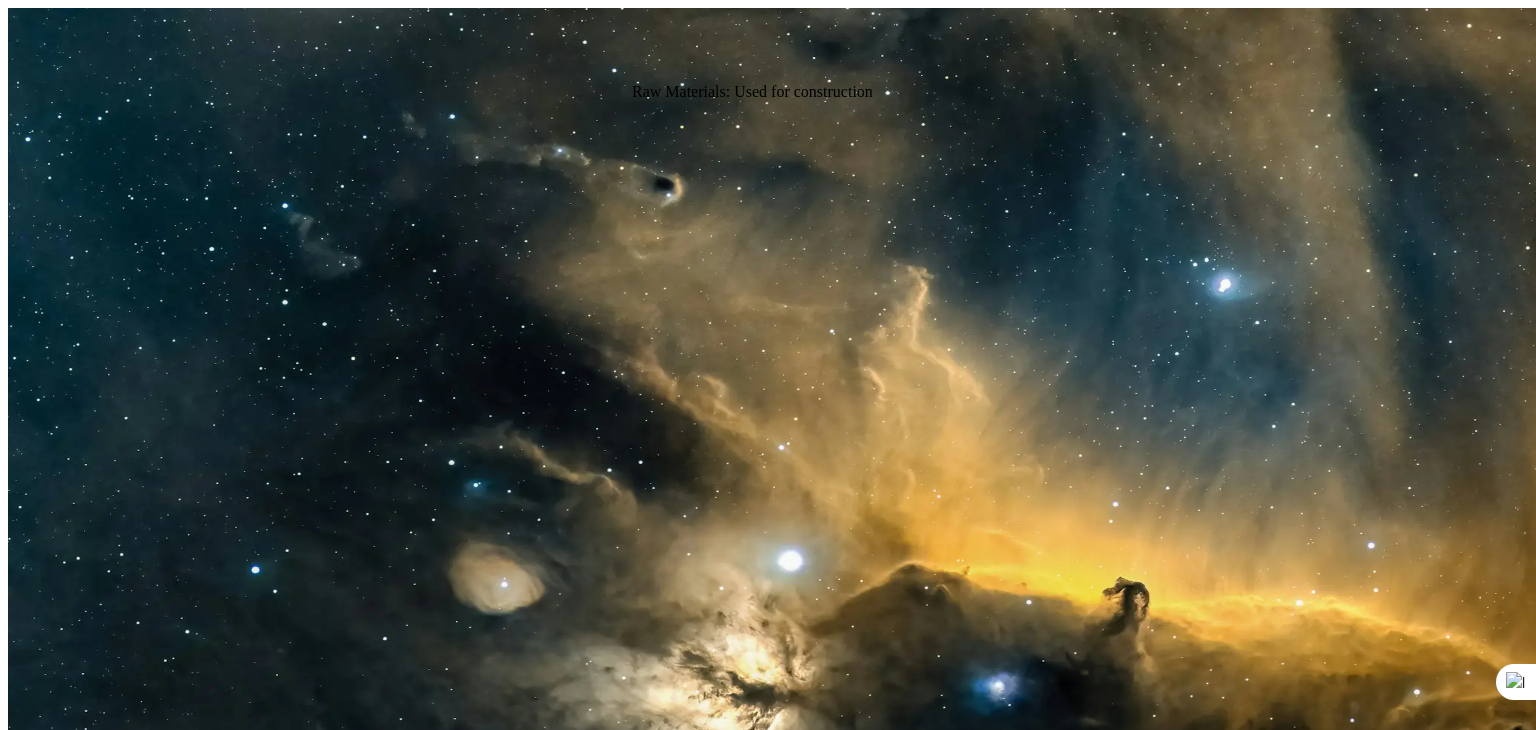 click on "182,436" at bounding box center [768, 4055] 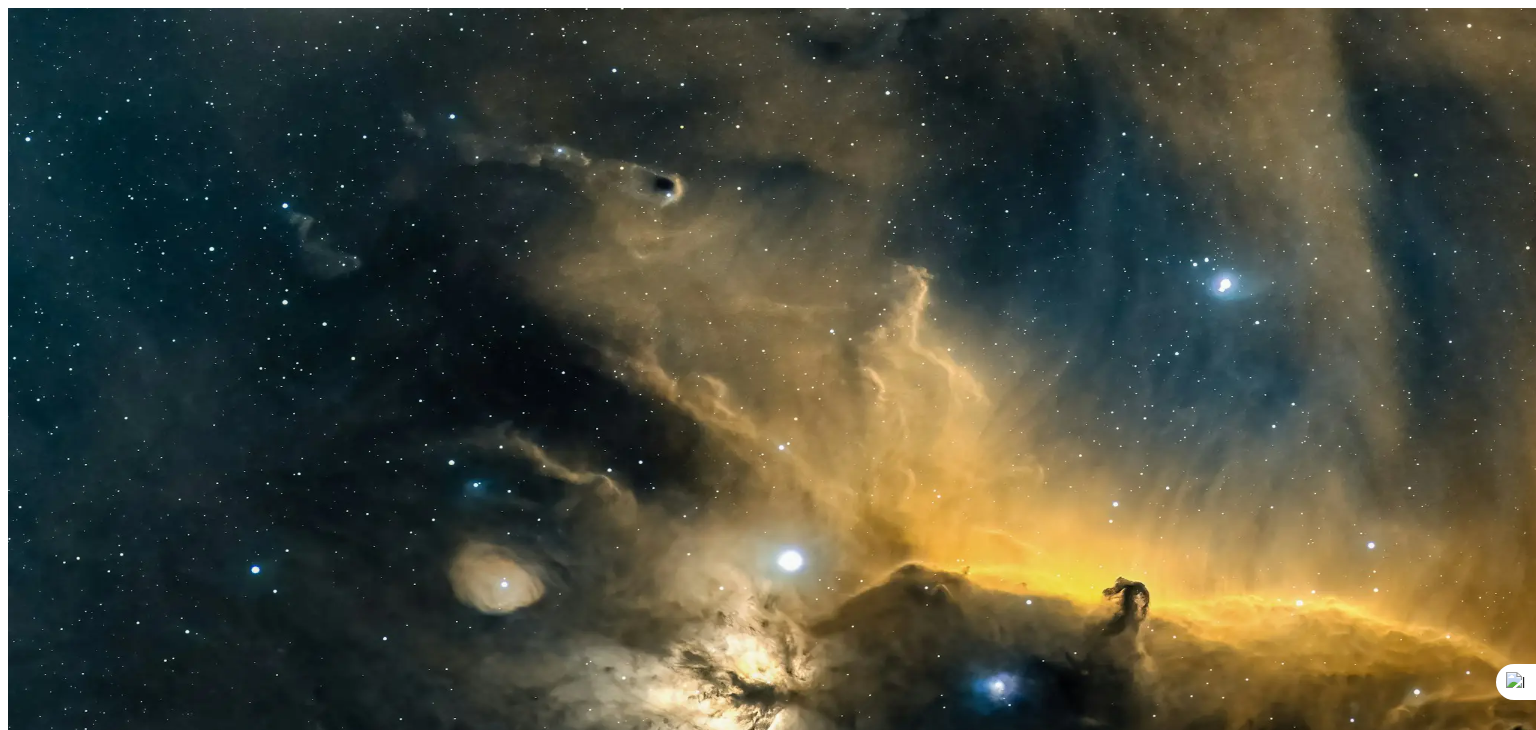 click on "182,436" at bounding box center (768, 4055) 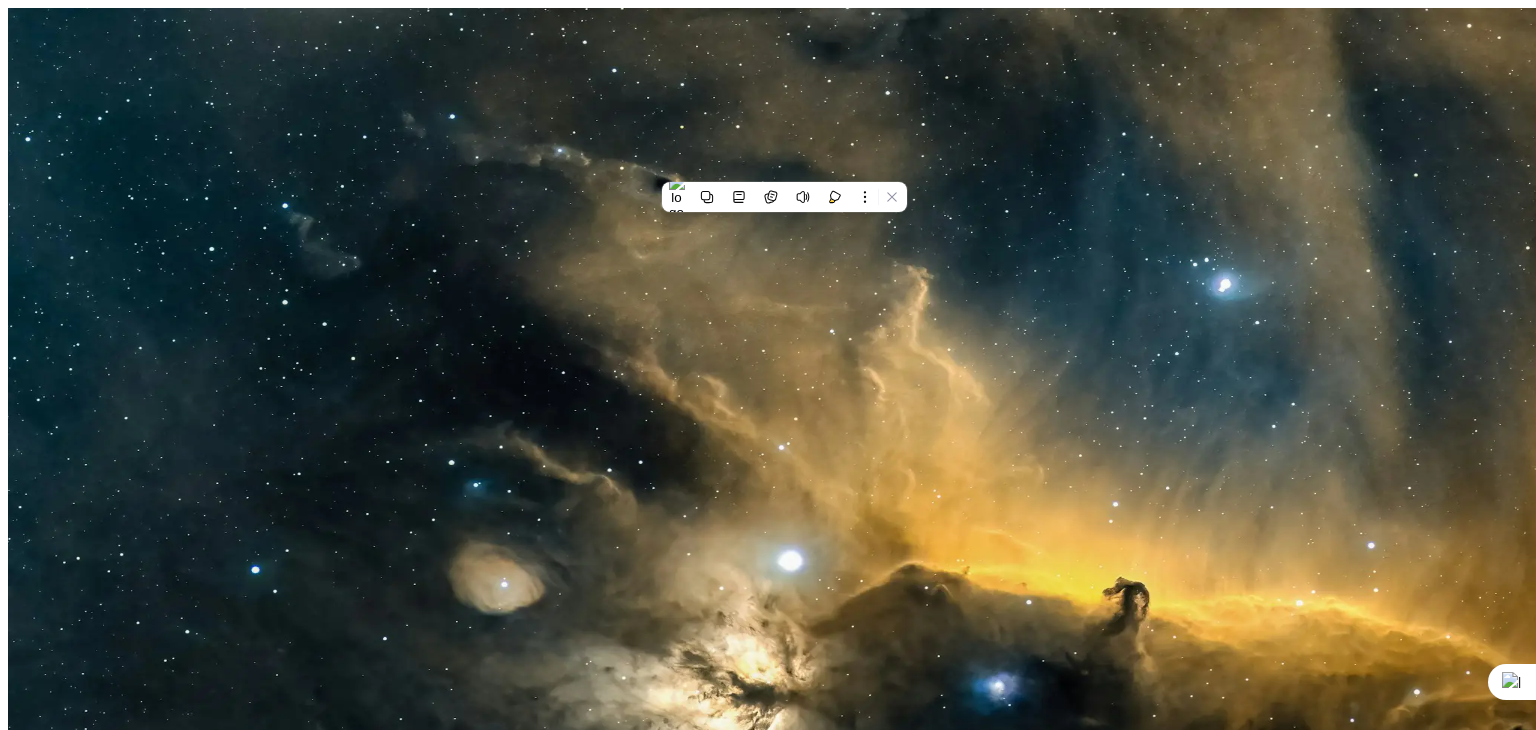 click on "183,435" at bounding box center [768, 4055] 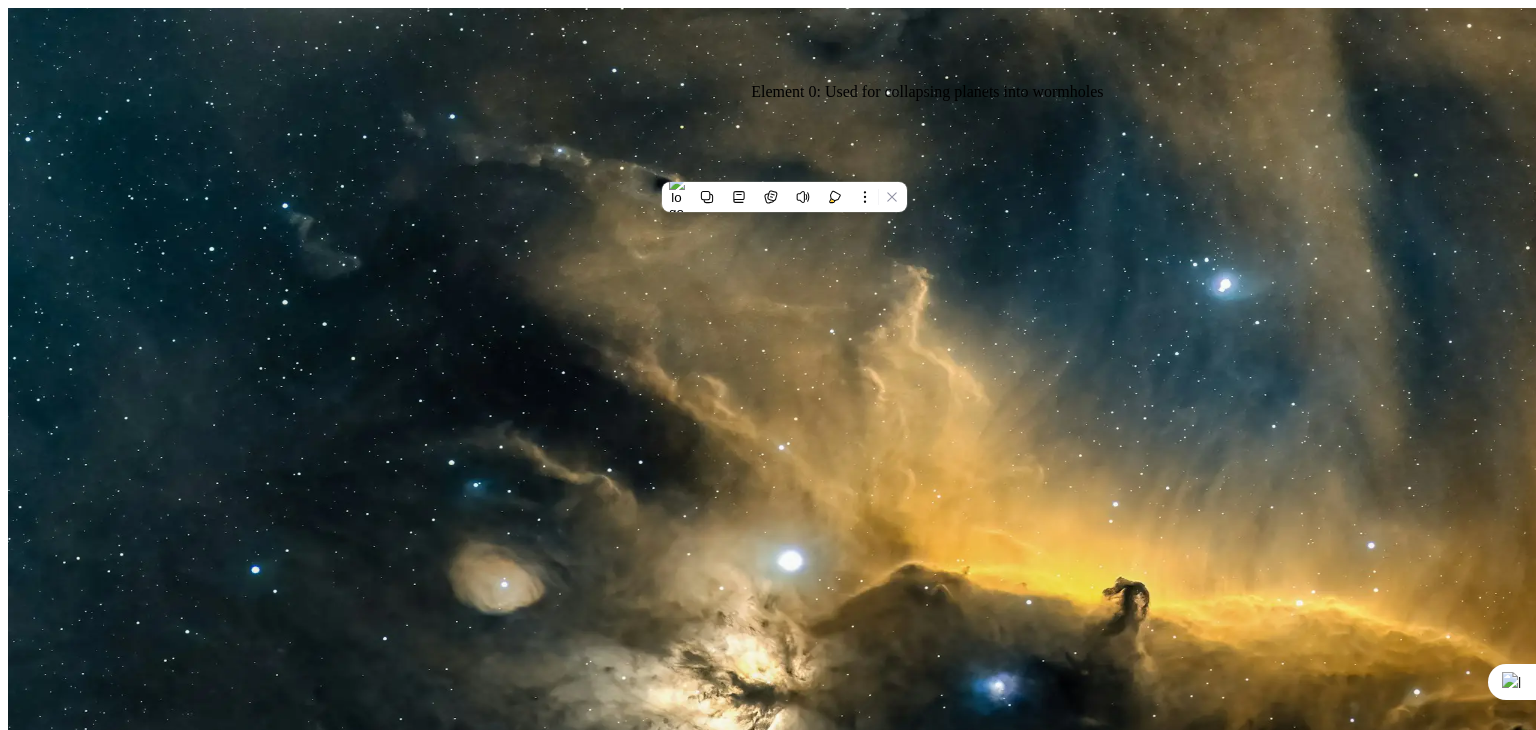 click on "100" at bounding box center (768, 4091) 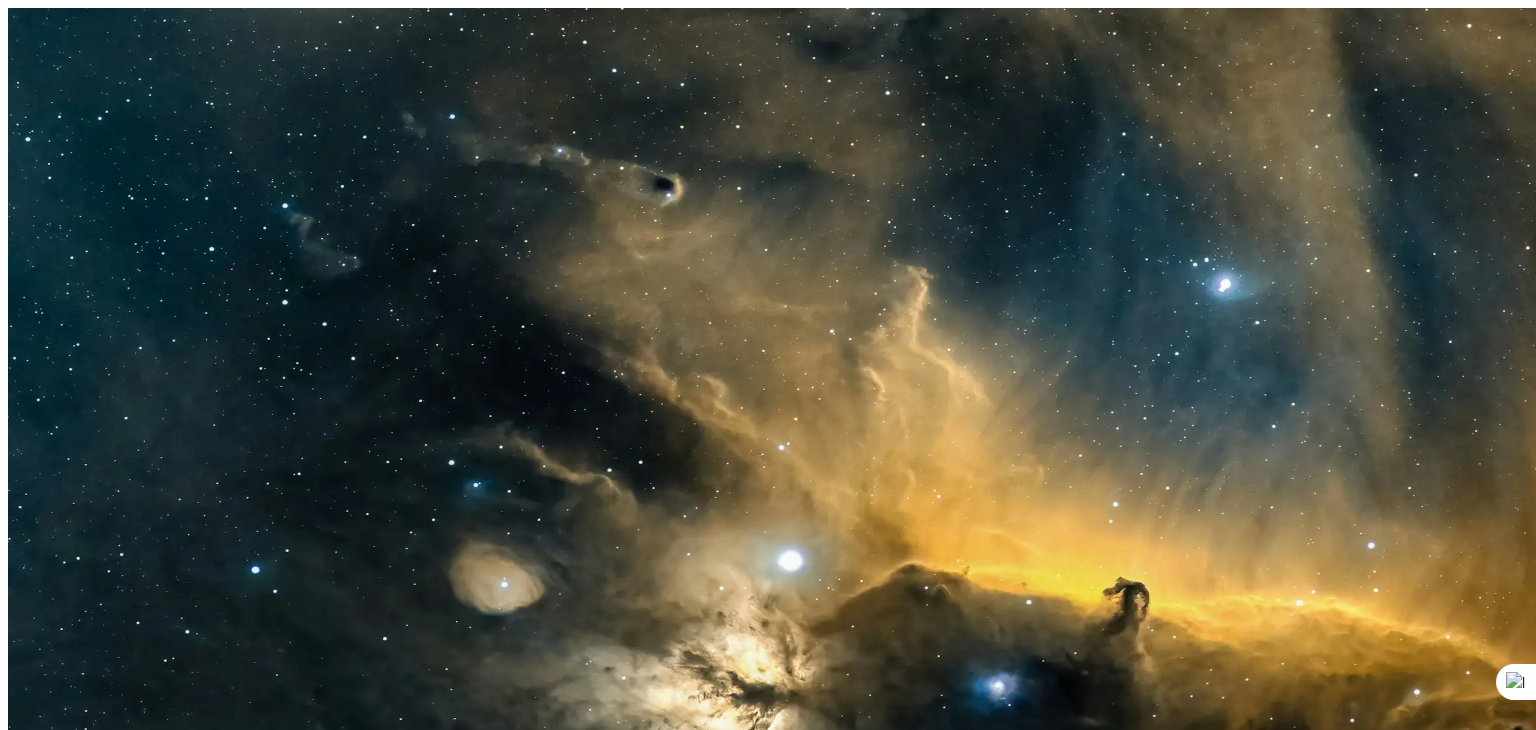 scroll, scrollTop: 228, scrollLeft: 0, axis: vertical 